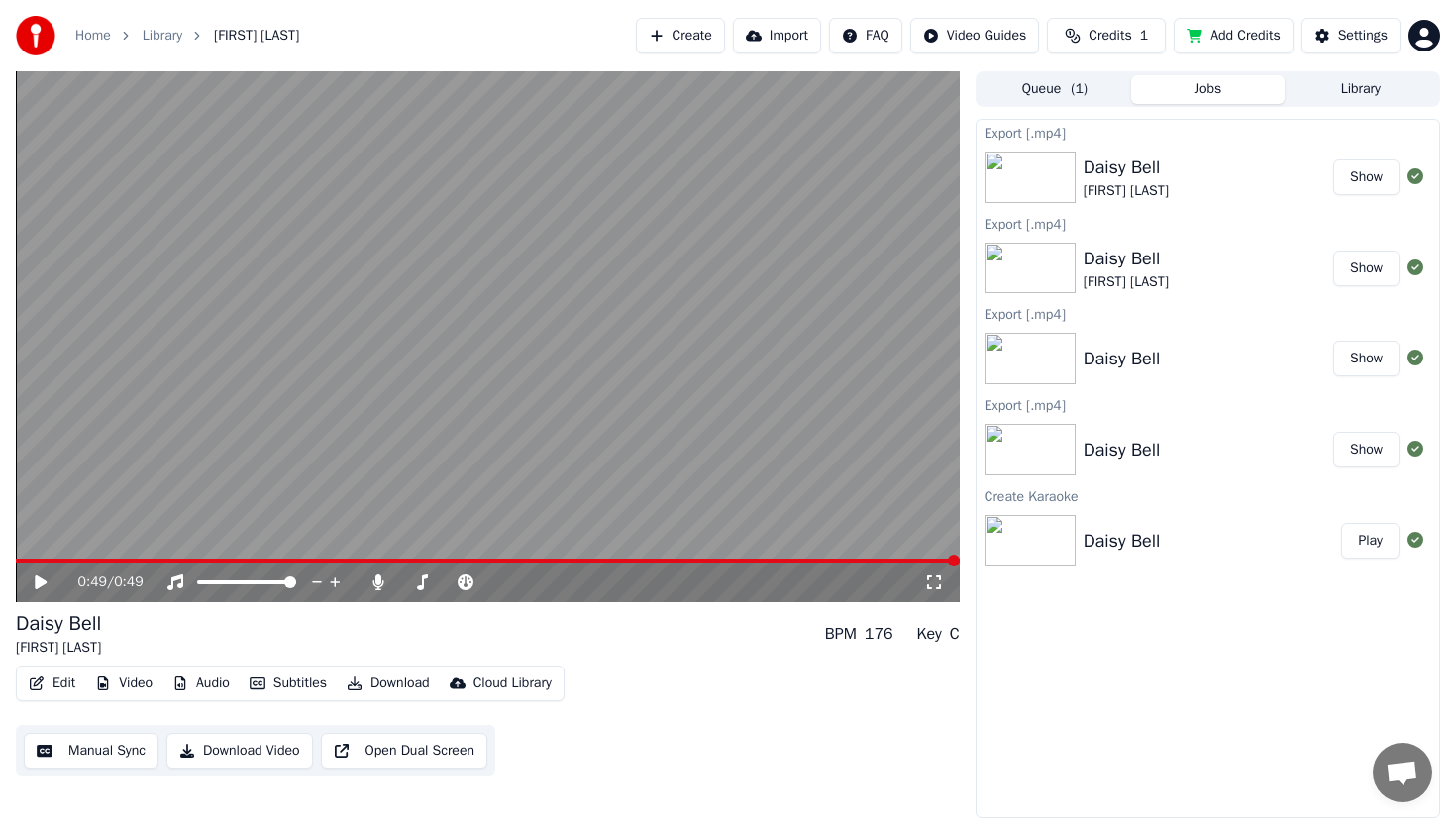 scroll, scrollTop: 0, scrollLeft: 0, axis: both 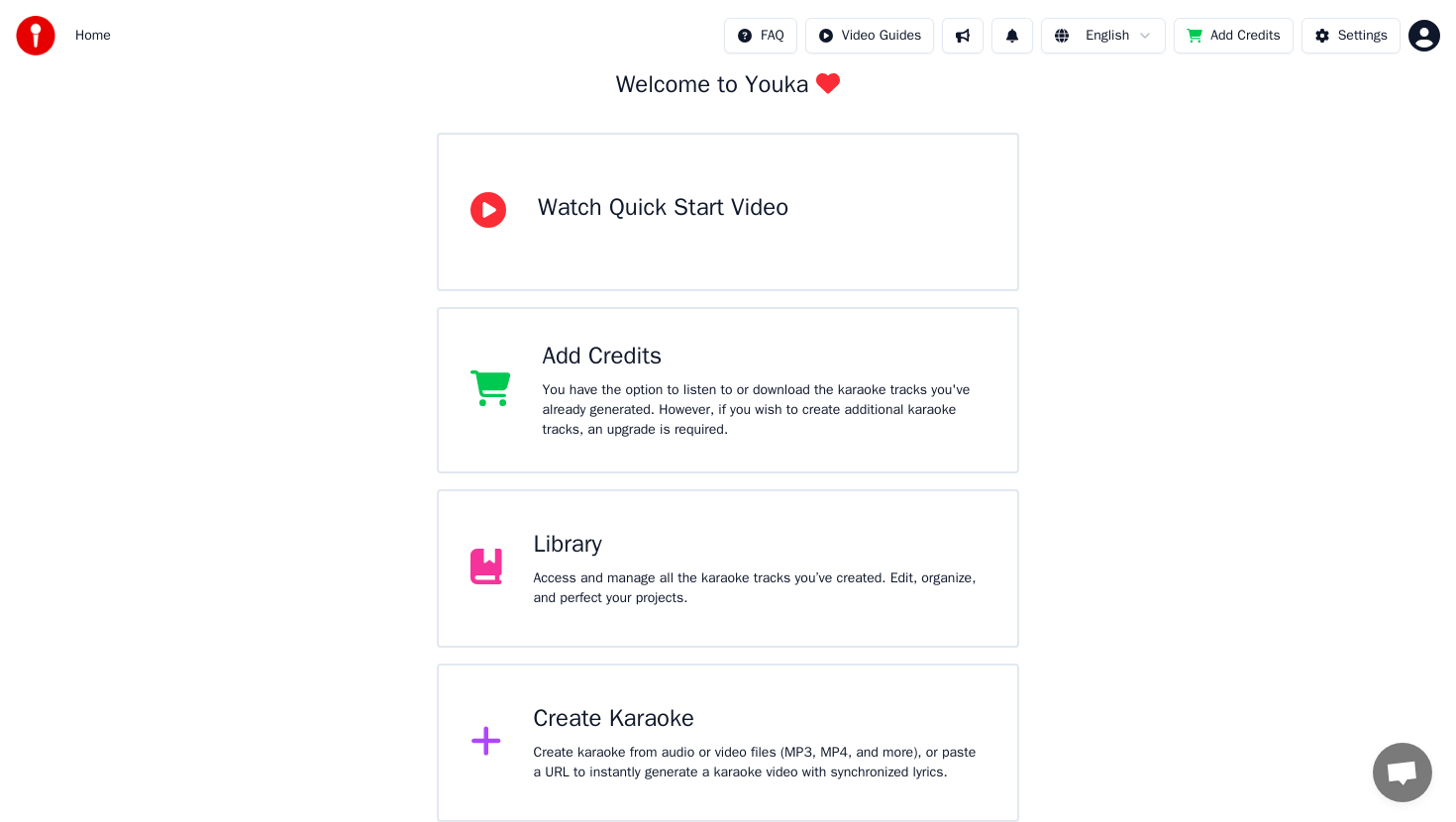 click on "Create Karaoke Create karaoke from audio or video files (MP3, MP4, and more), or paste a URL to instantly generate a karaoke video with synchronized lyrics." at bounding box center (728, 743) 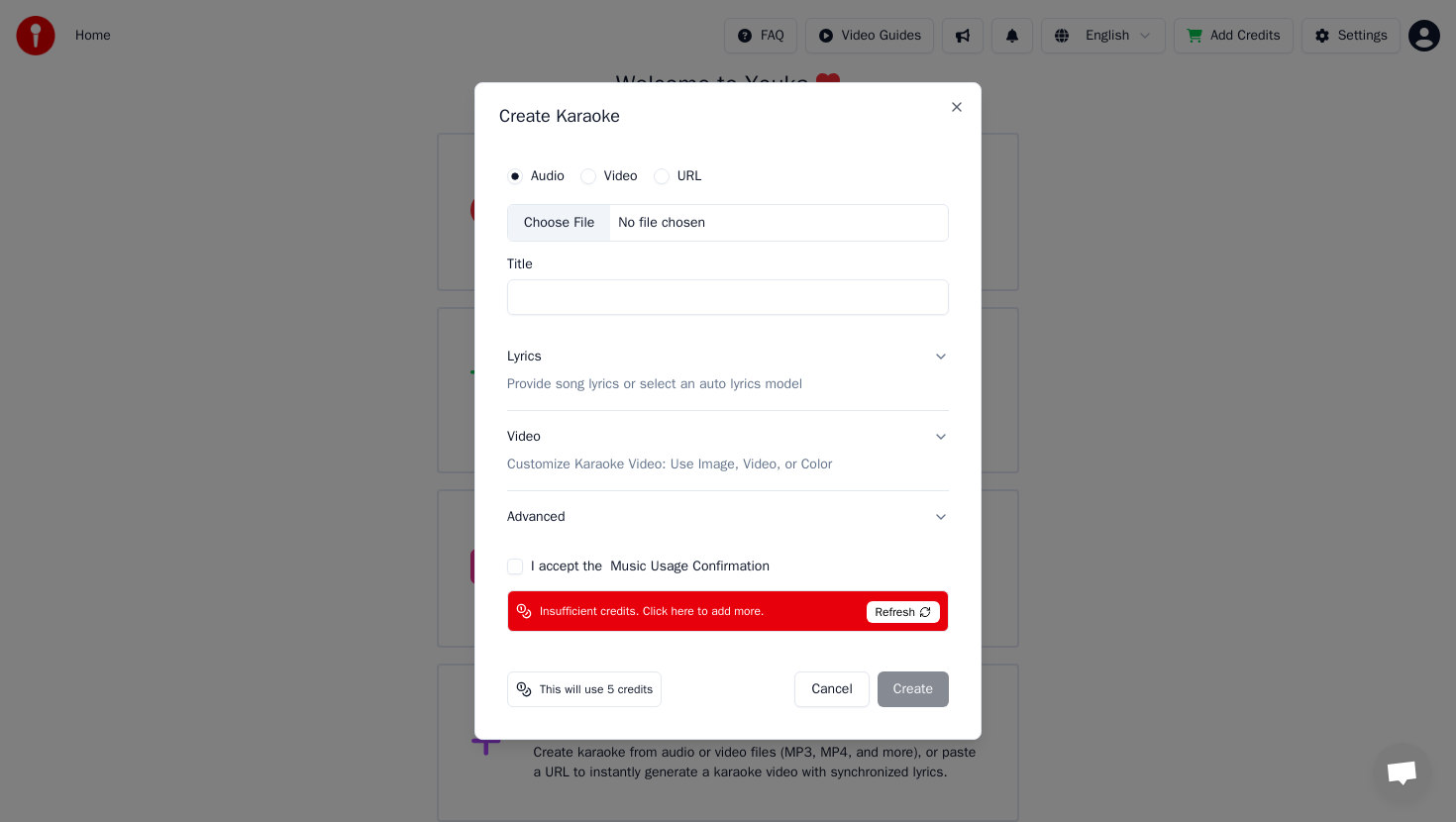 click on "No file chosen" at bounding box center (662, 223) 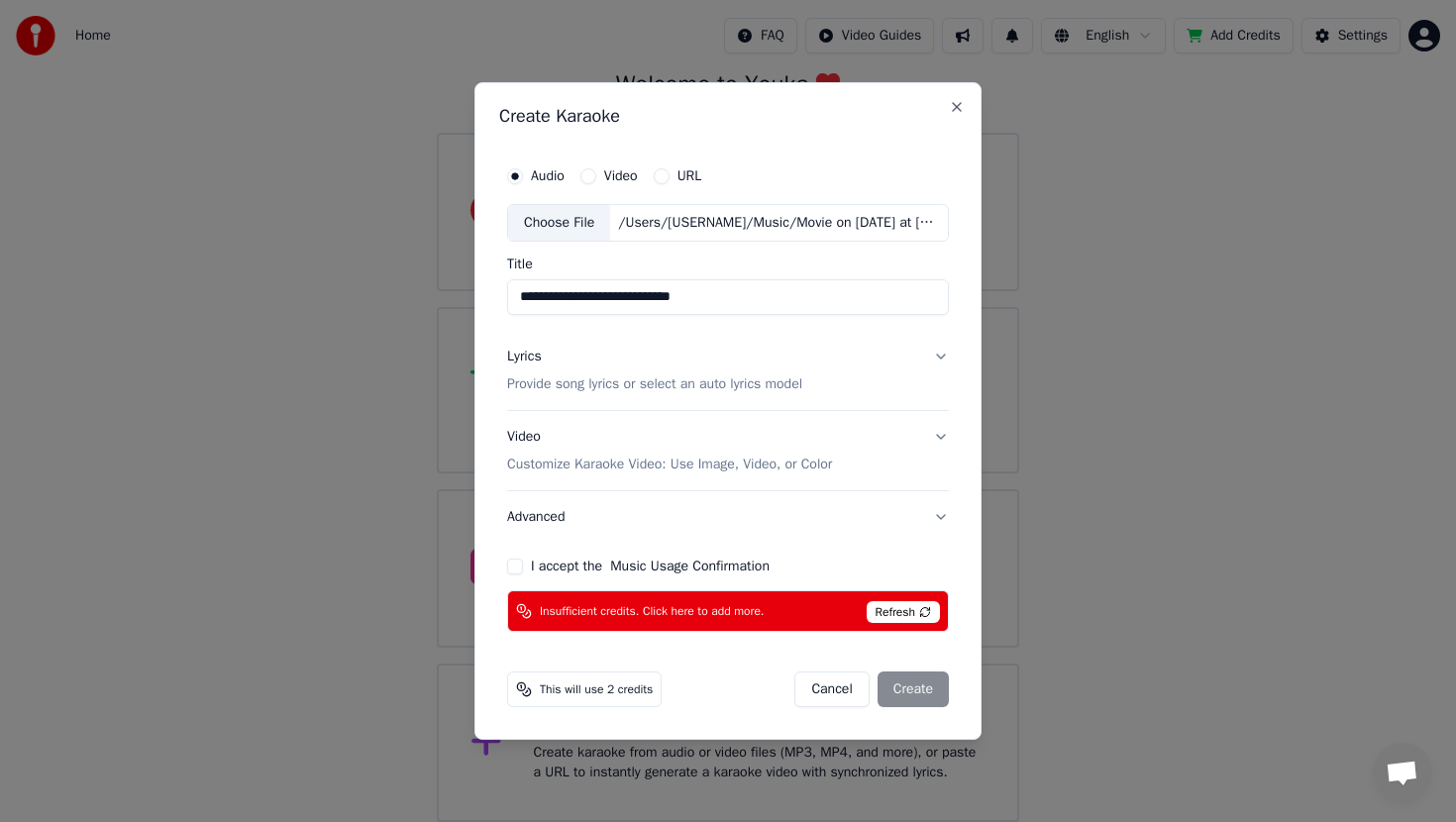drag, startPoint x: 788, startPoint y: 291, endPoint x: 456, endPoint y: 278, distance: 332.2544 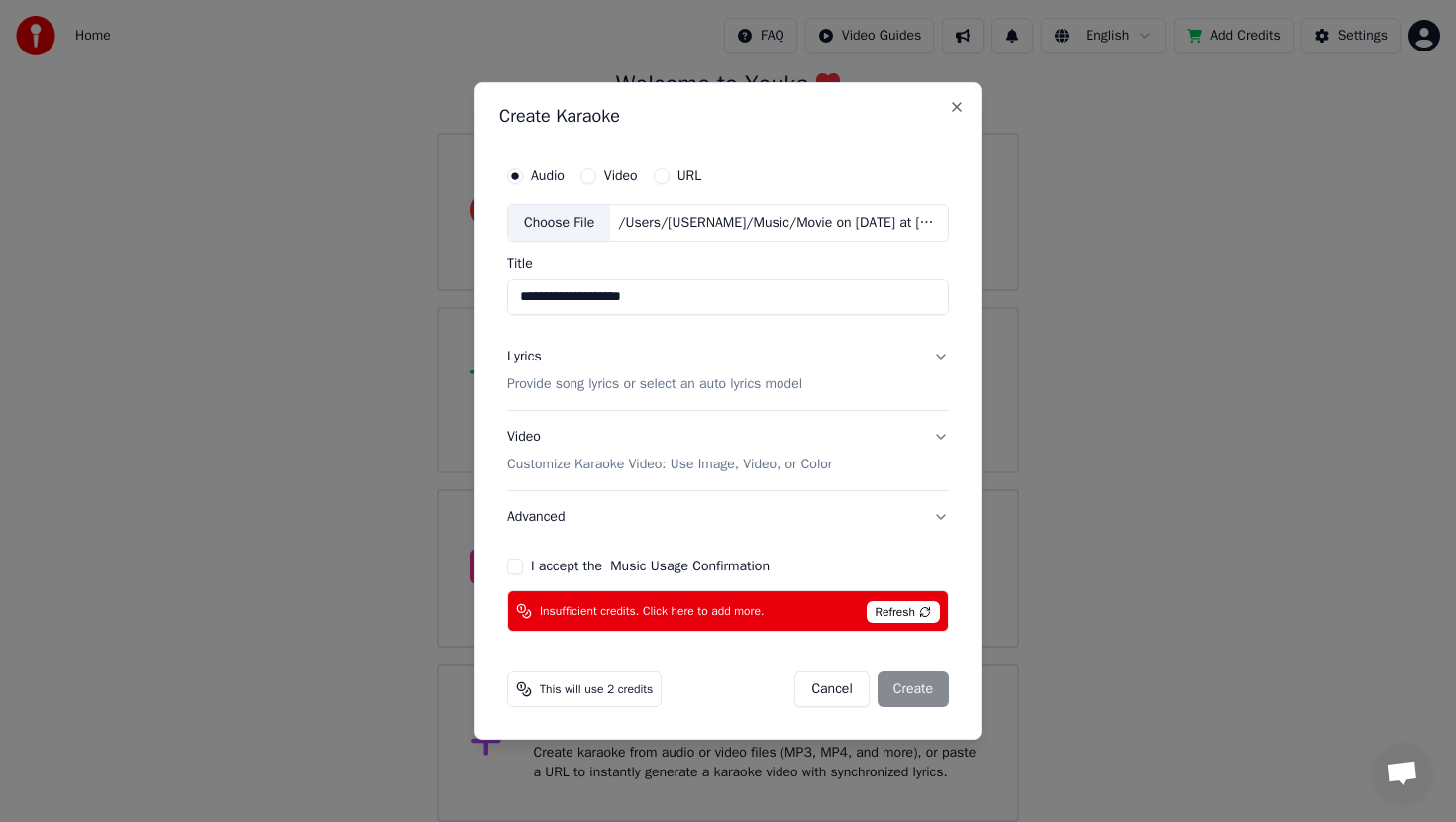 type on "**********" 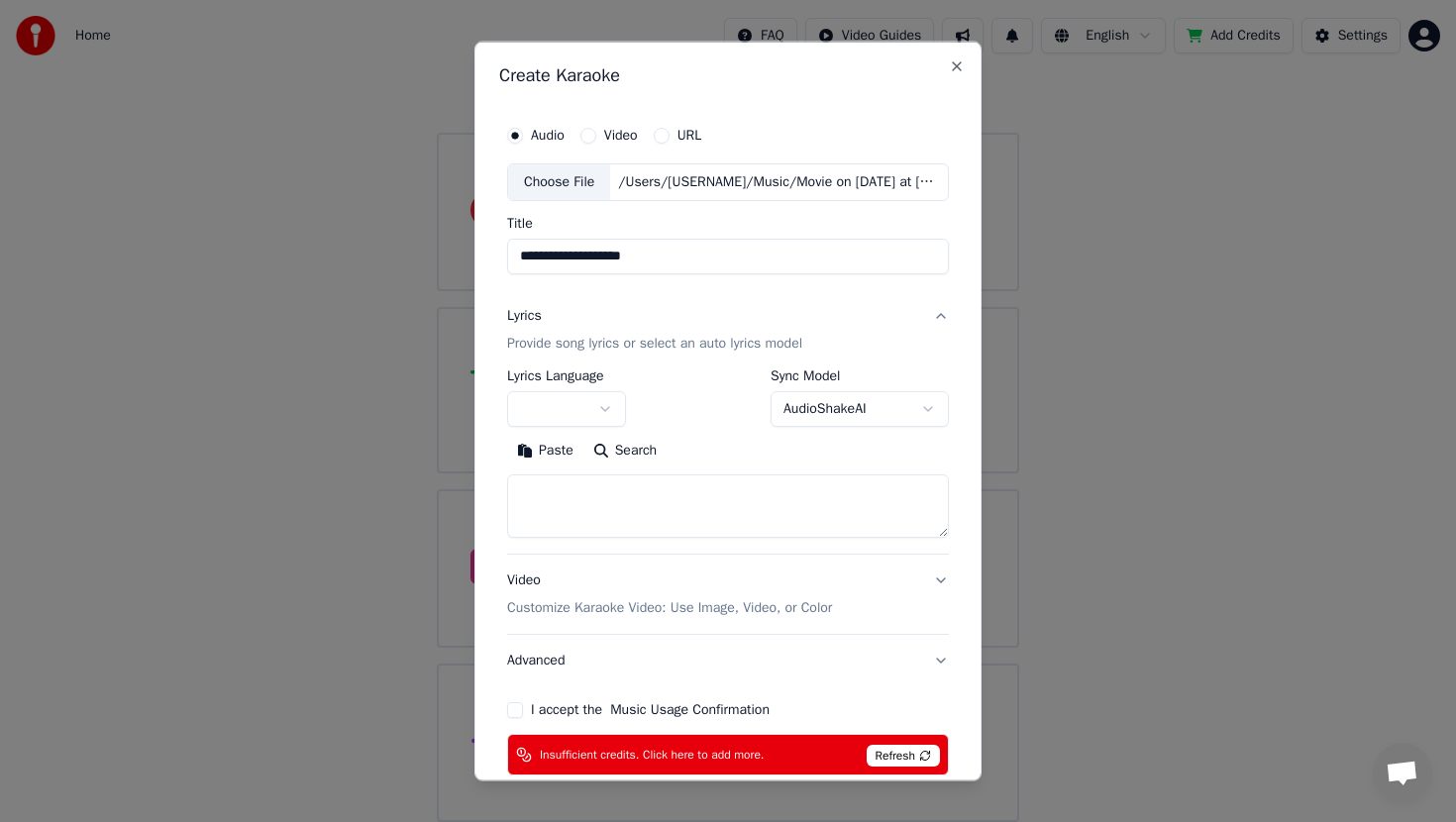 click at bounding box center (567, 408) 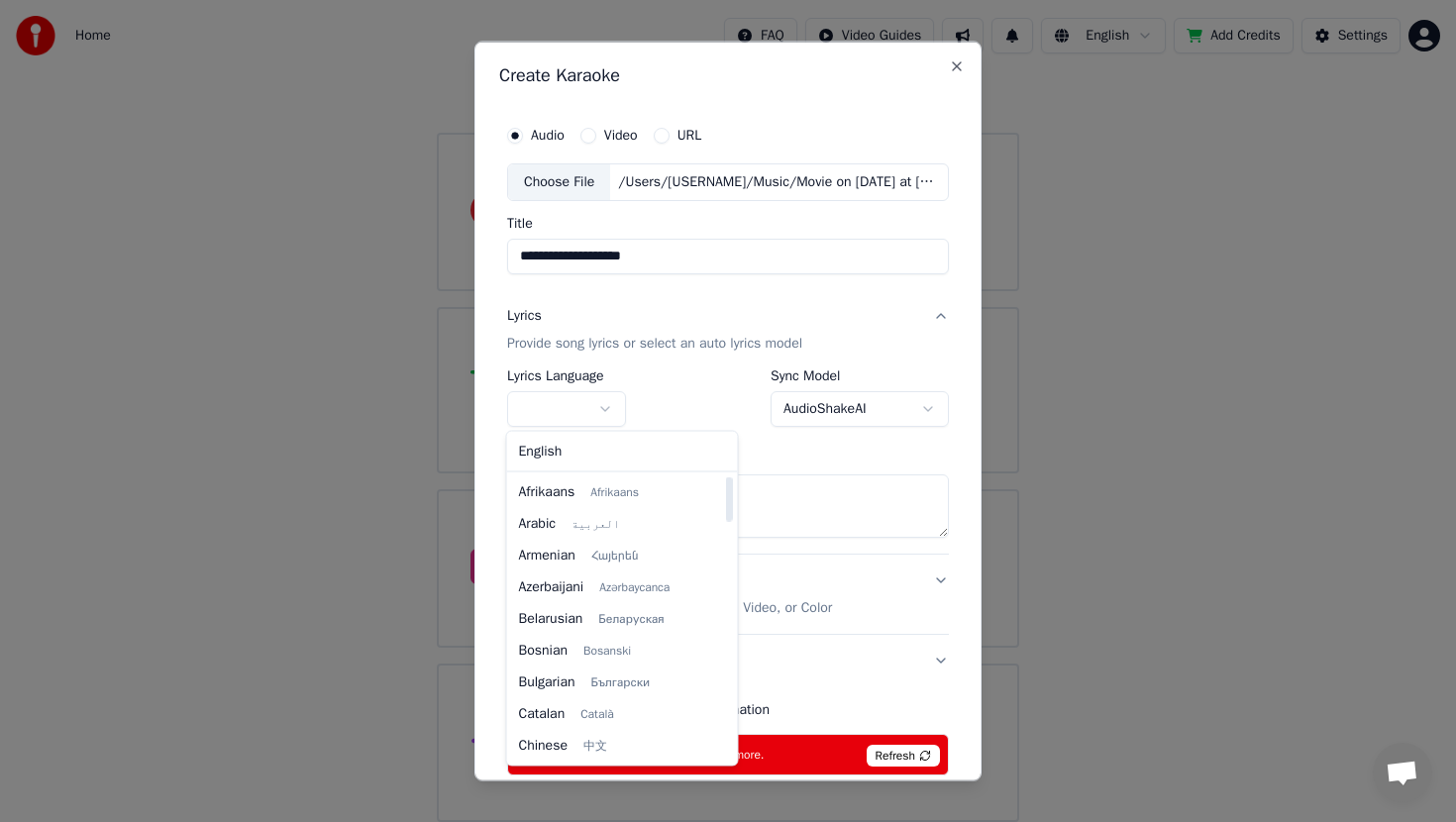 select on "**" 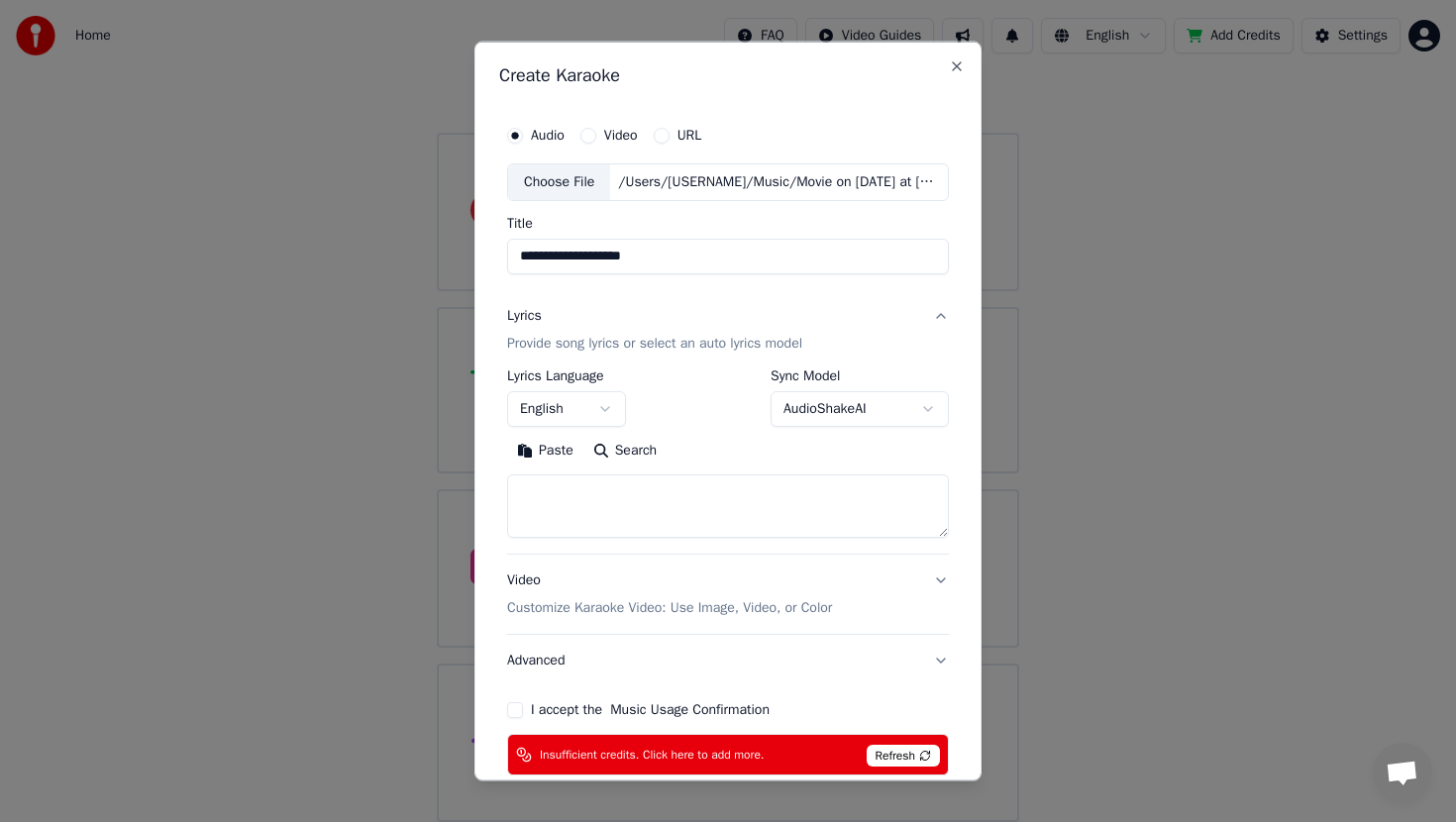 click at bounding box center (728, 505) 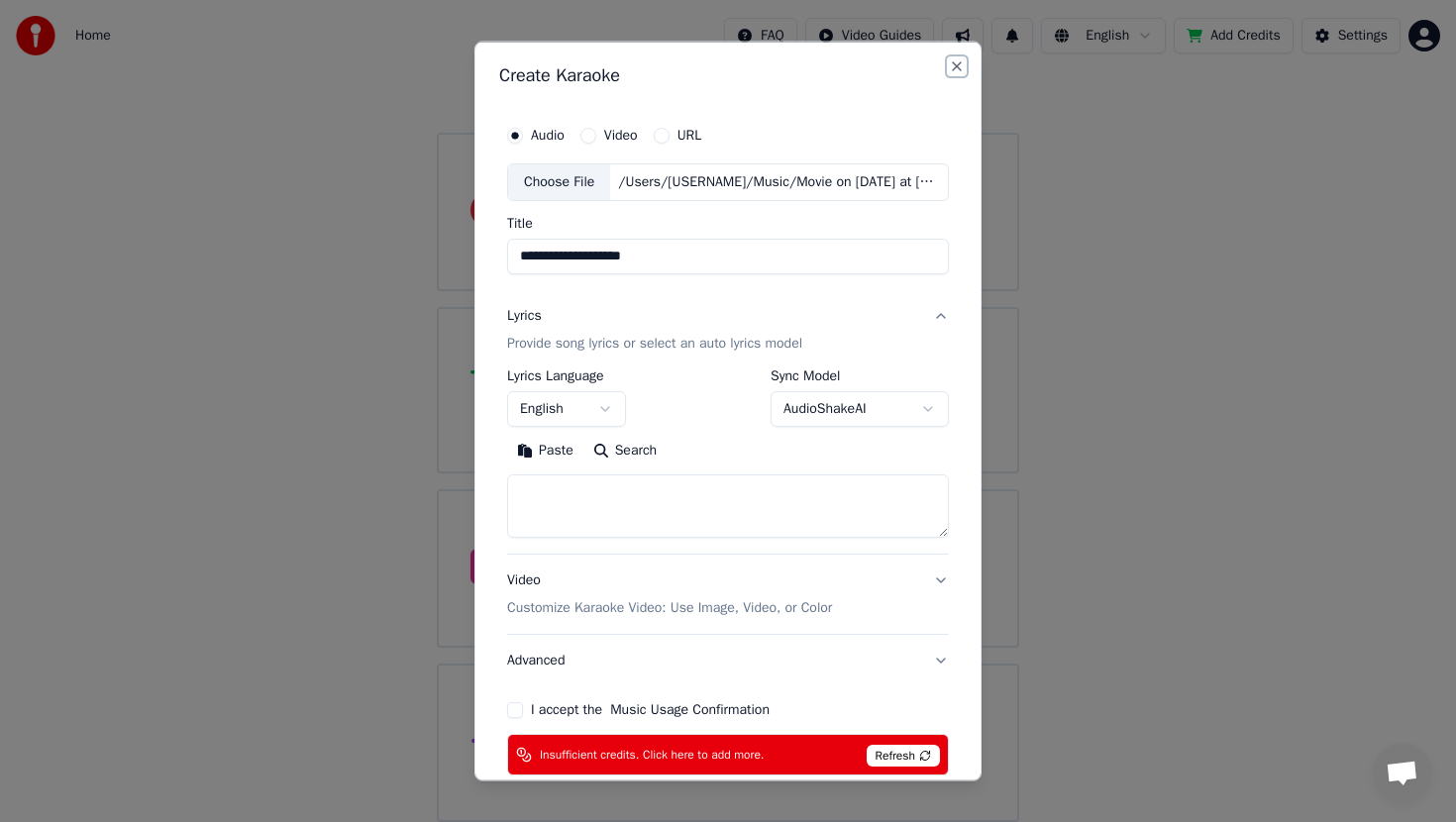 click on "Close" at bounding box center [957, 66] 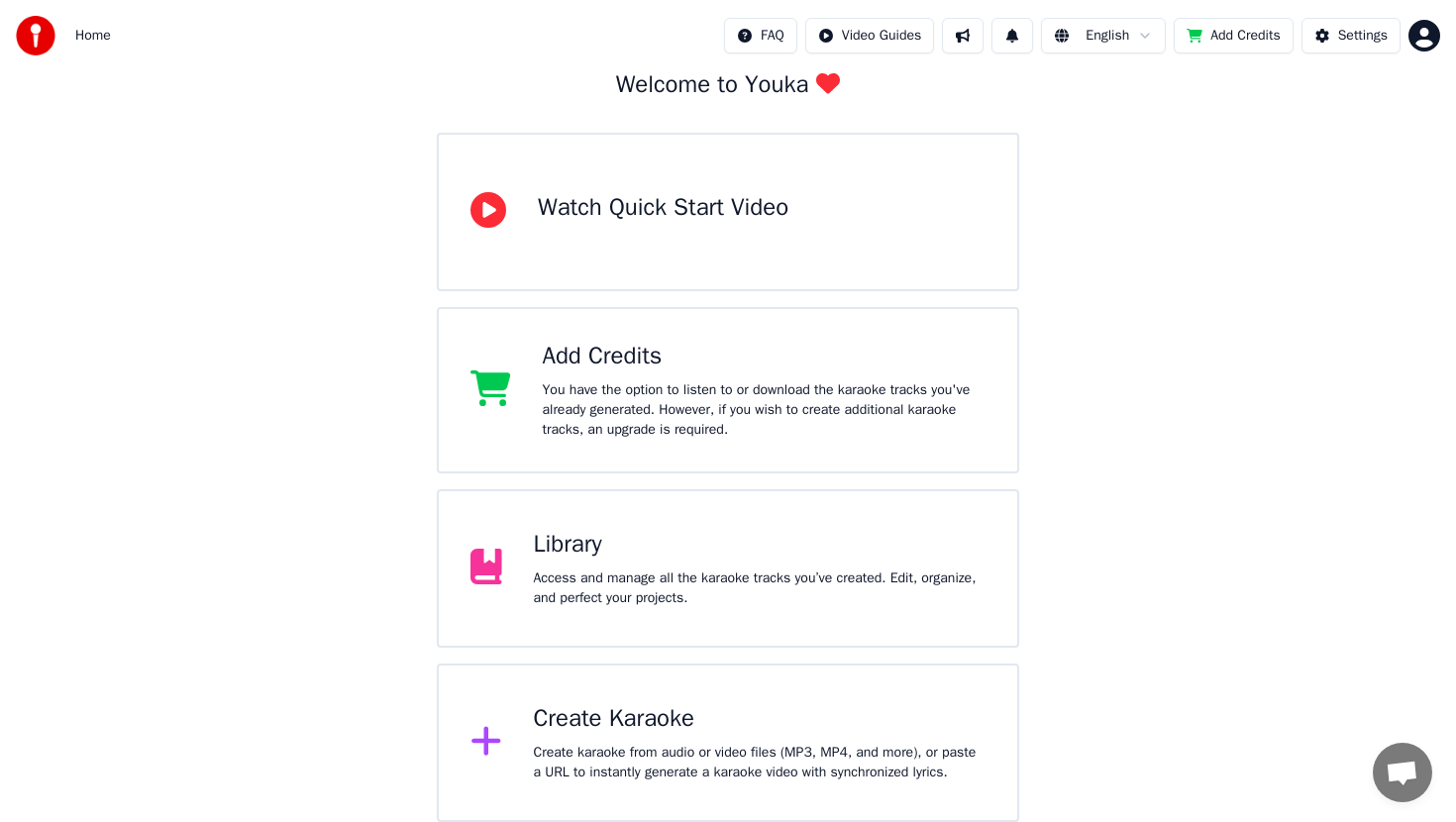 click on "Add Credits" at bounding box center [1233, 36] 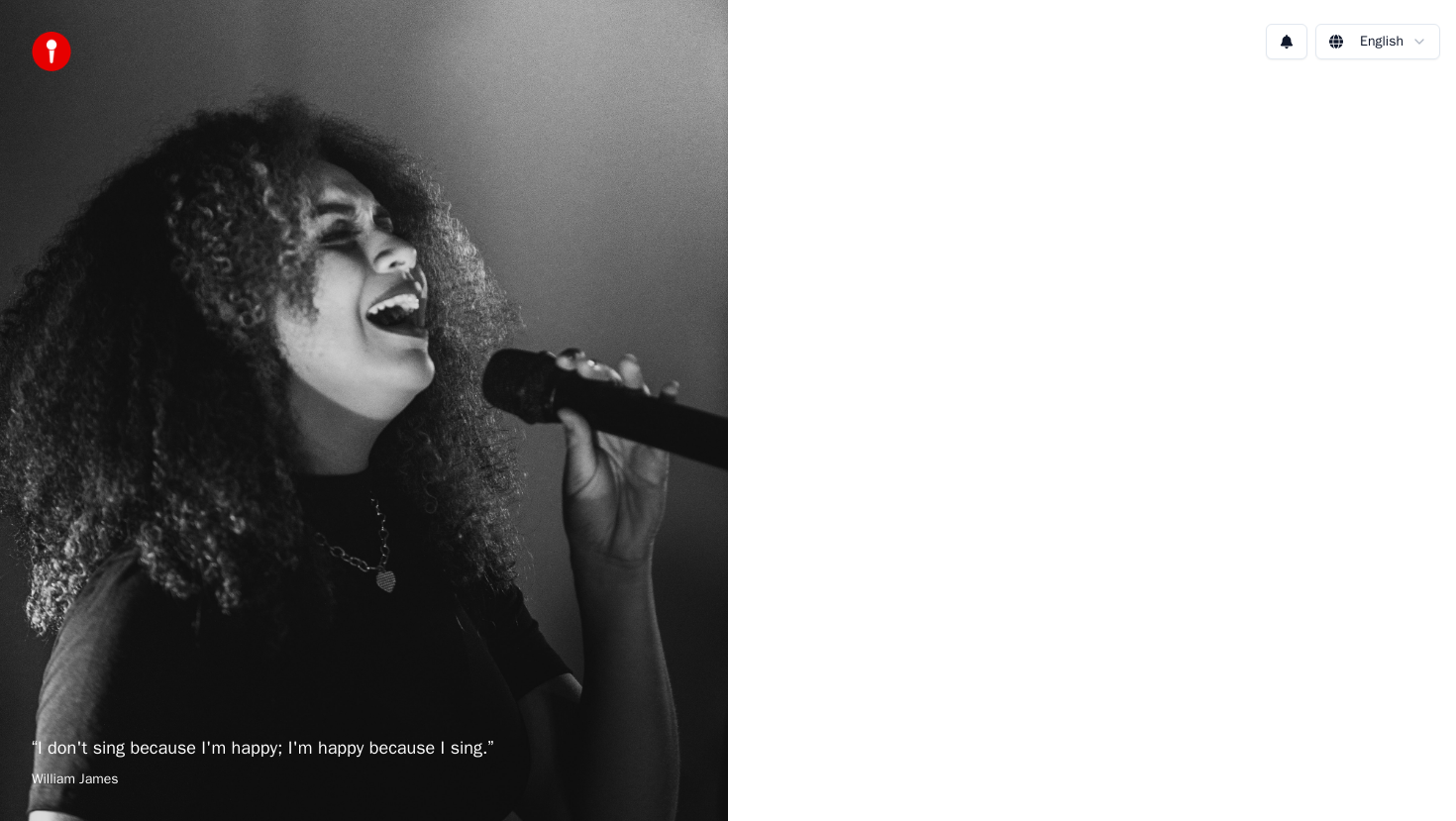 scroll, scrollTop: 0, scrollLeft: 0, axis: both 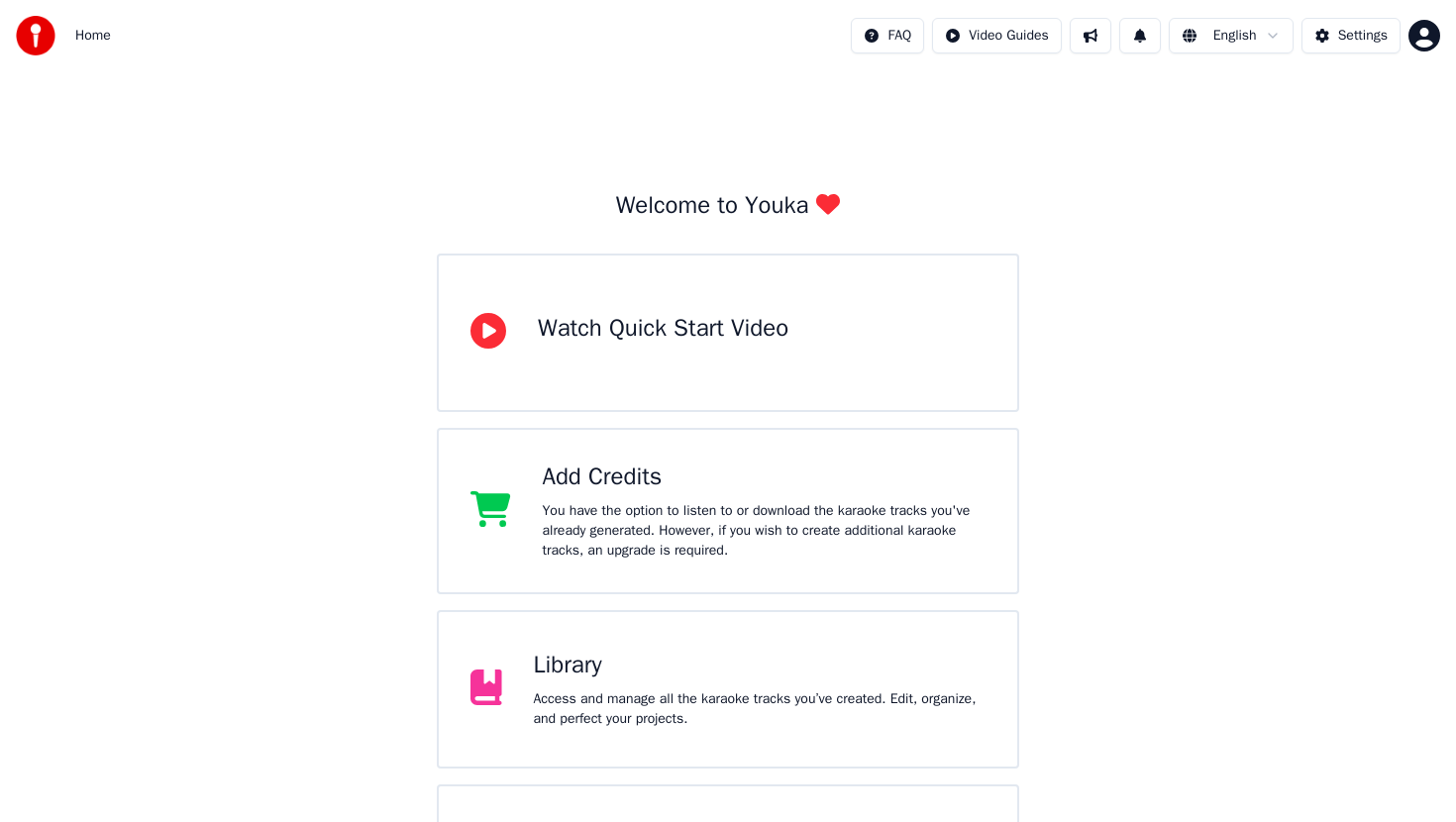 click on "Library Access and manage all the karaoke tracks you’ve created. Edit, organize, and perfect your projects." at bounding box center (760, 689) 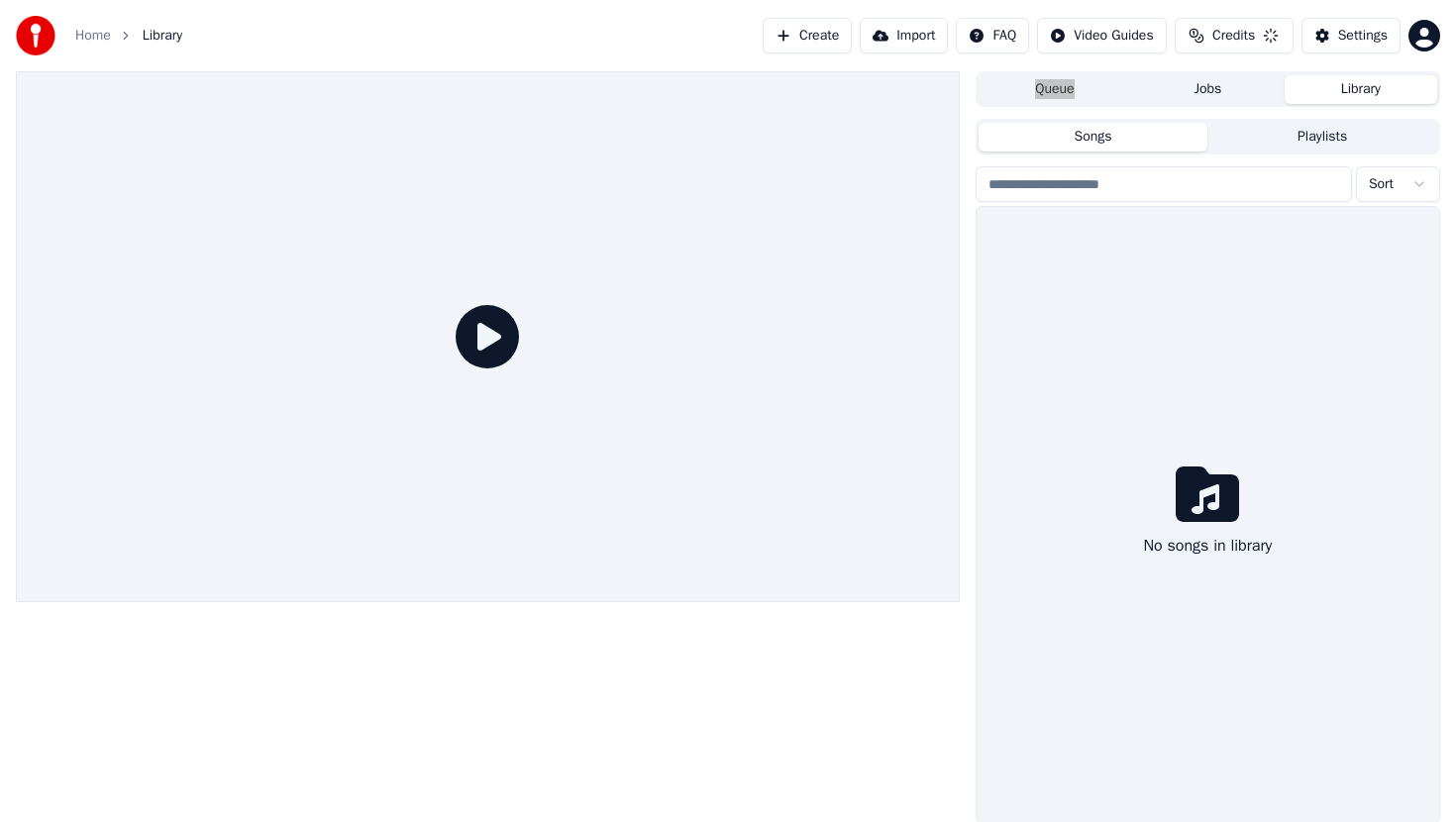 click at bounding box center (487, 447) 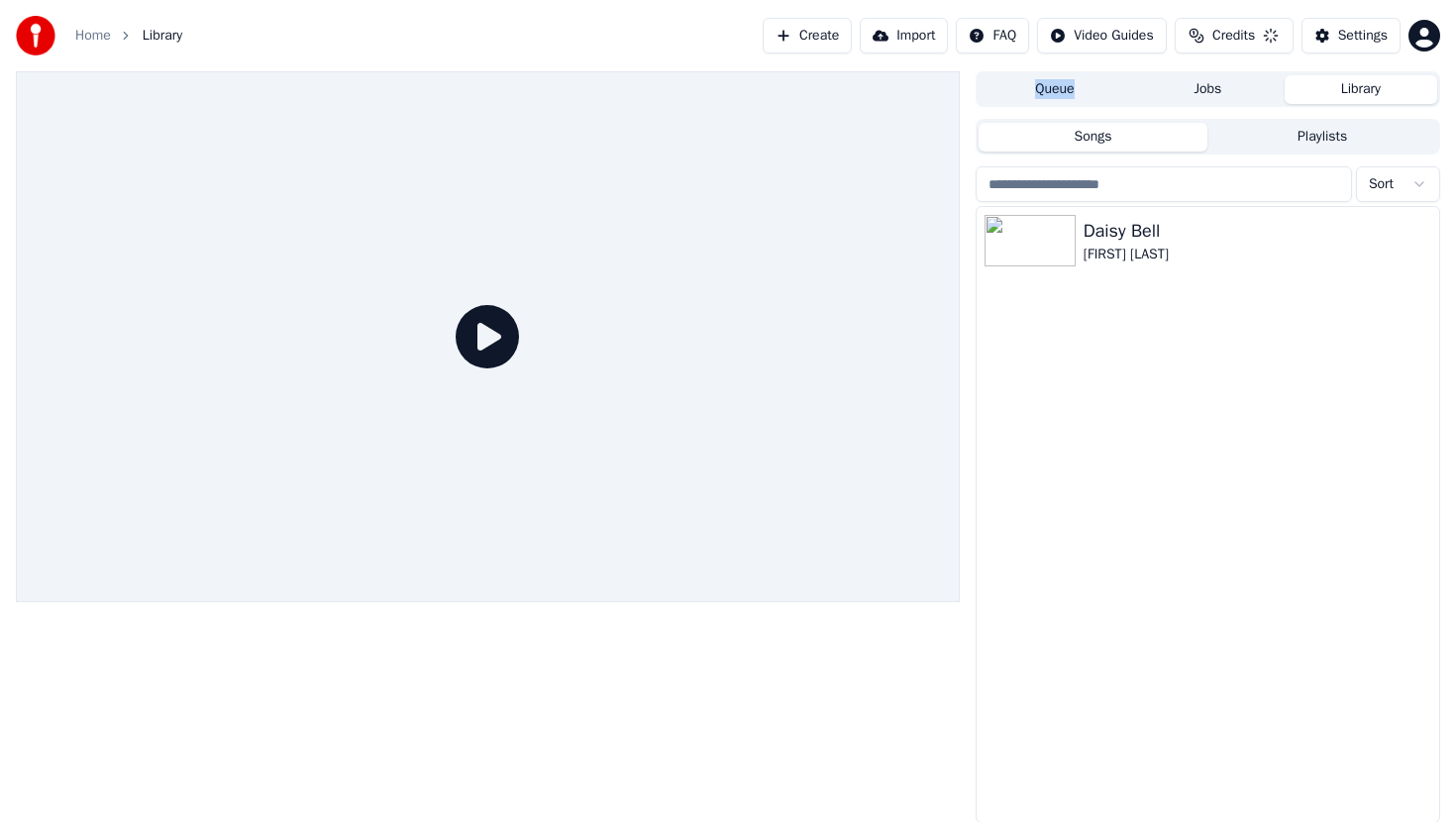 click on "Playlists" at bounding box center (1322, 137) 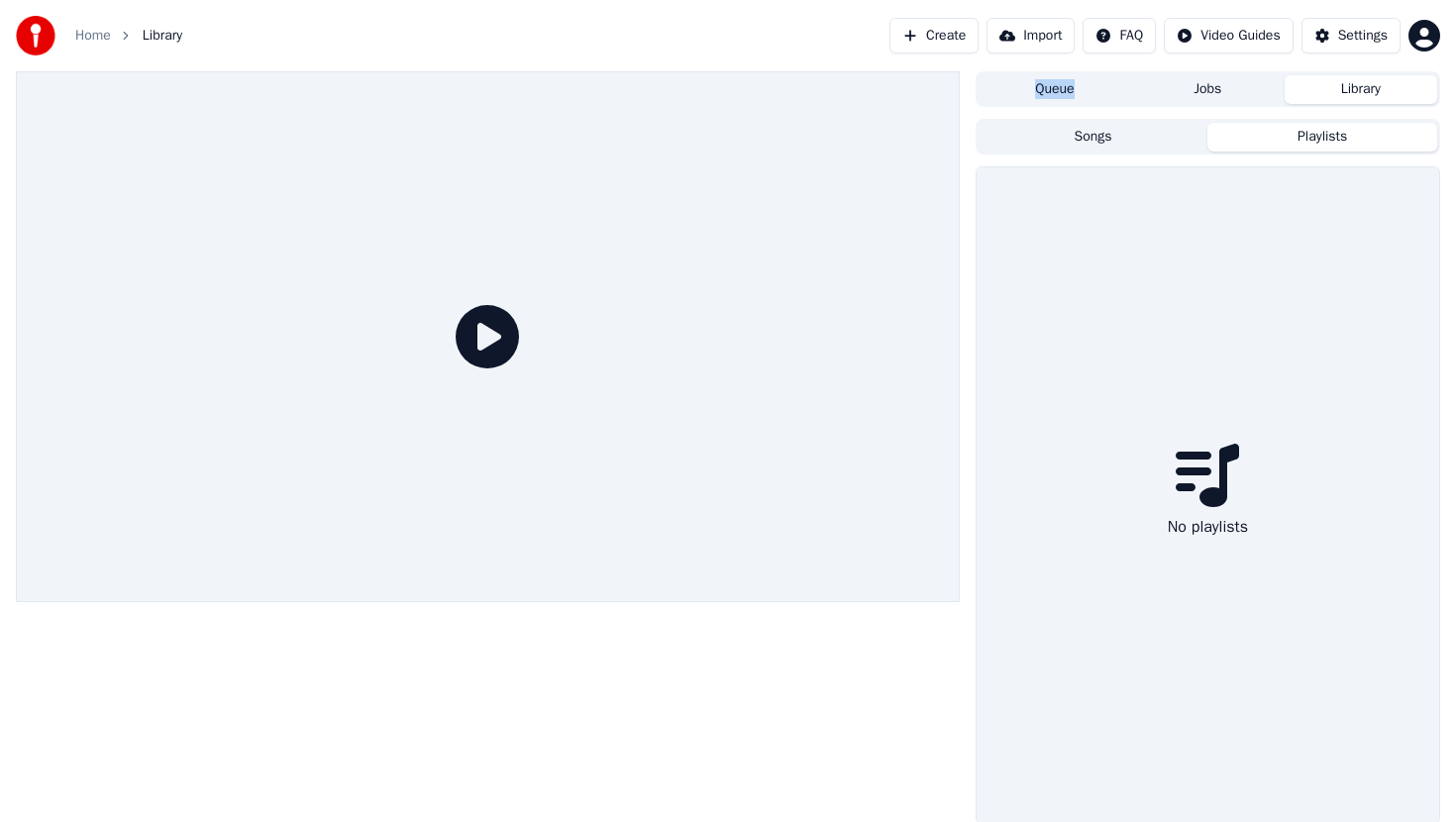 click on "Create" at bounding box center (934, 36) 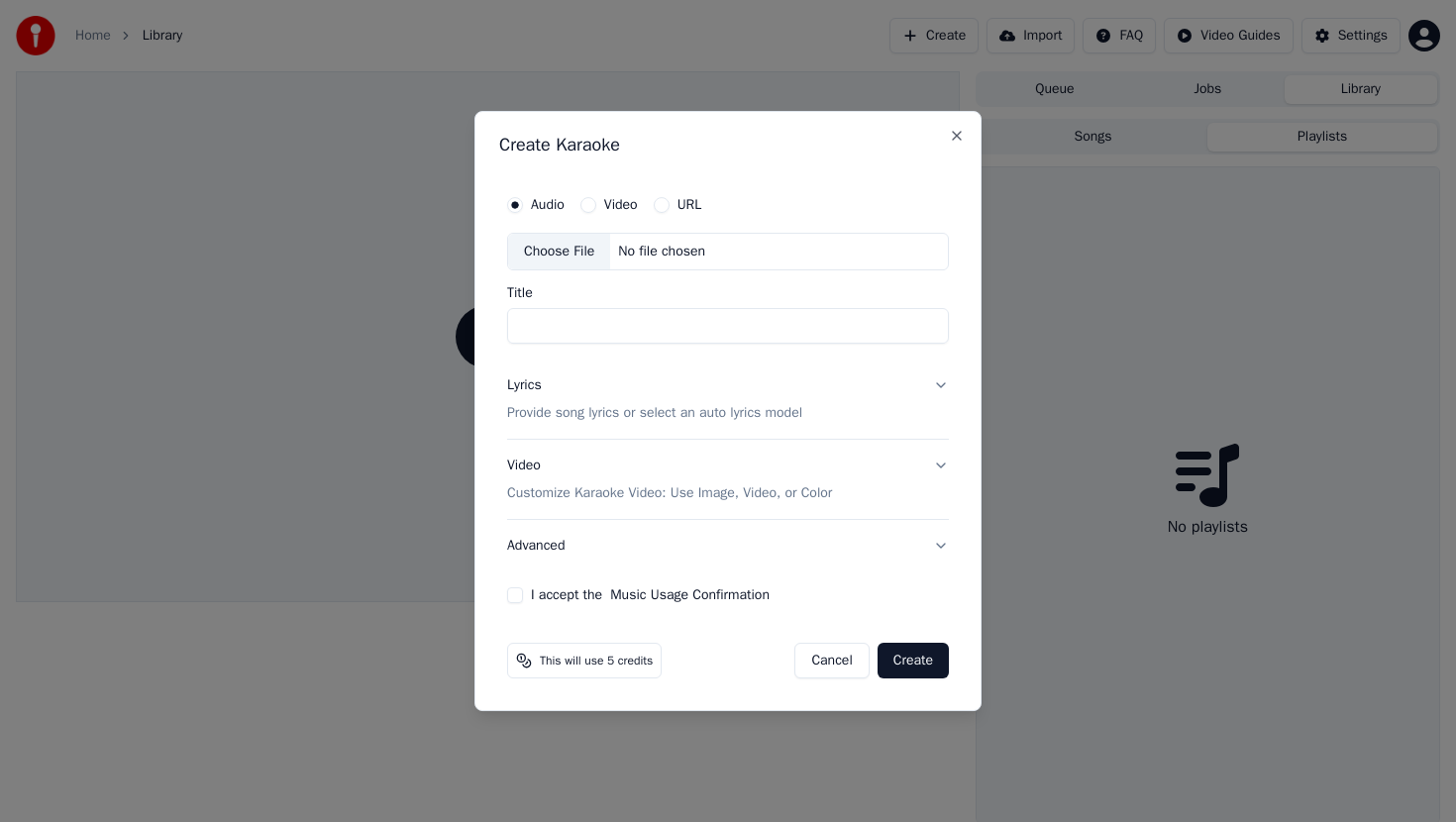 click on "No file chosen" at bounding box center (662, 252) 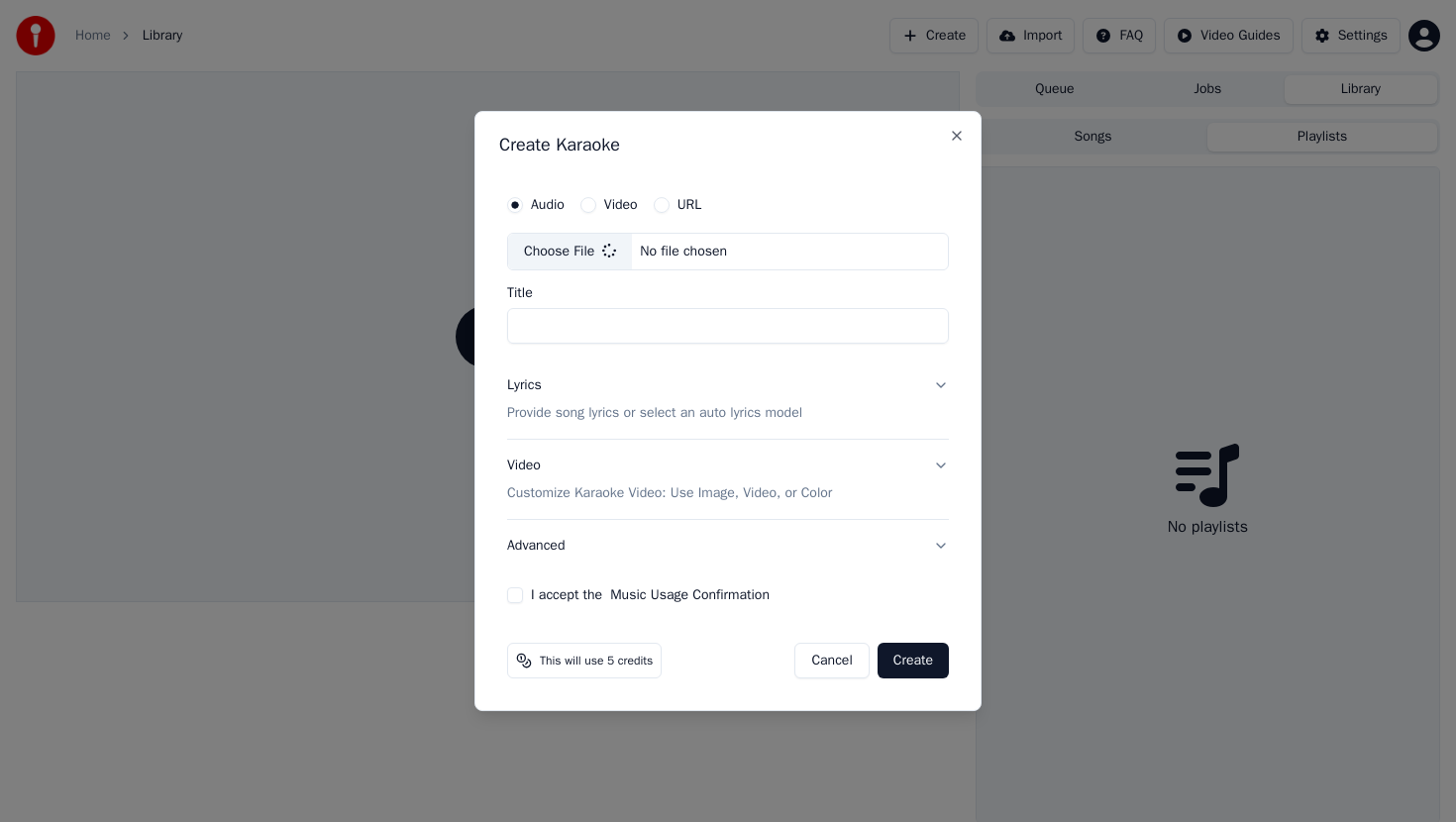 type on "**********" 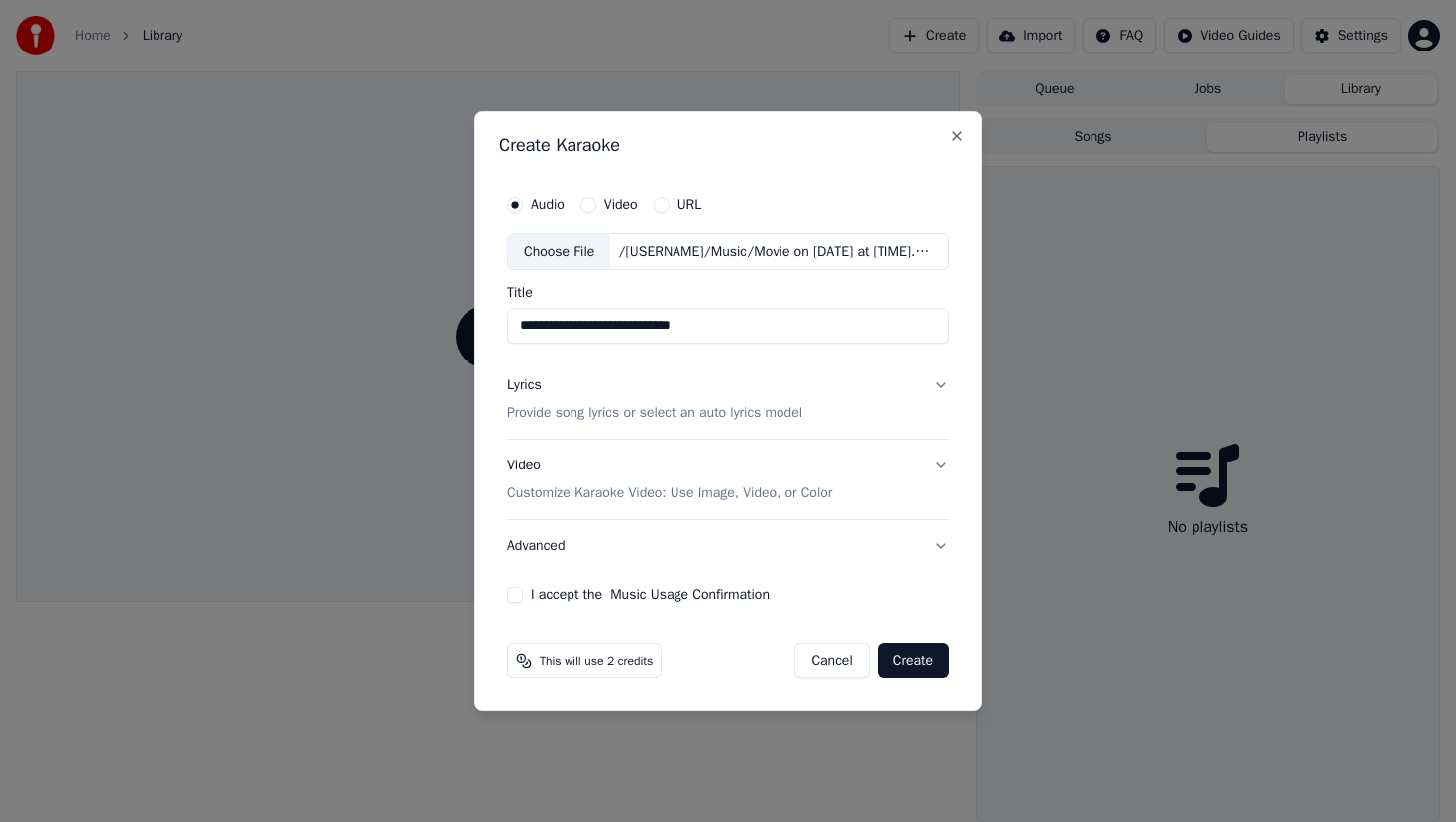 click on "**********" at bounding box center [728, 264] 